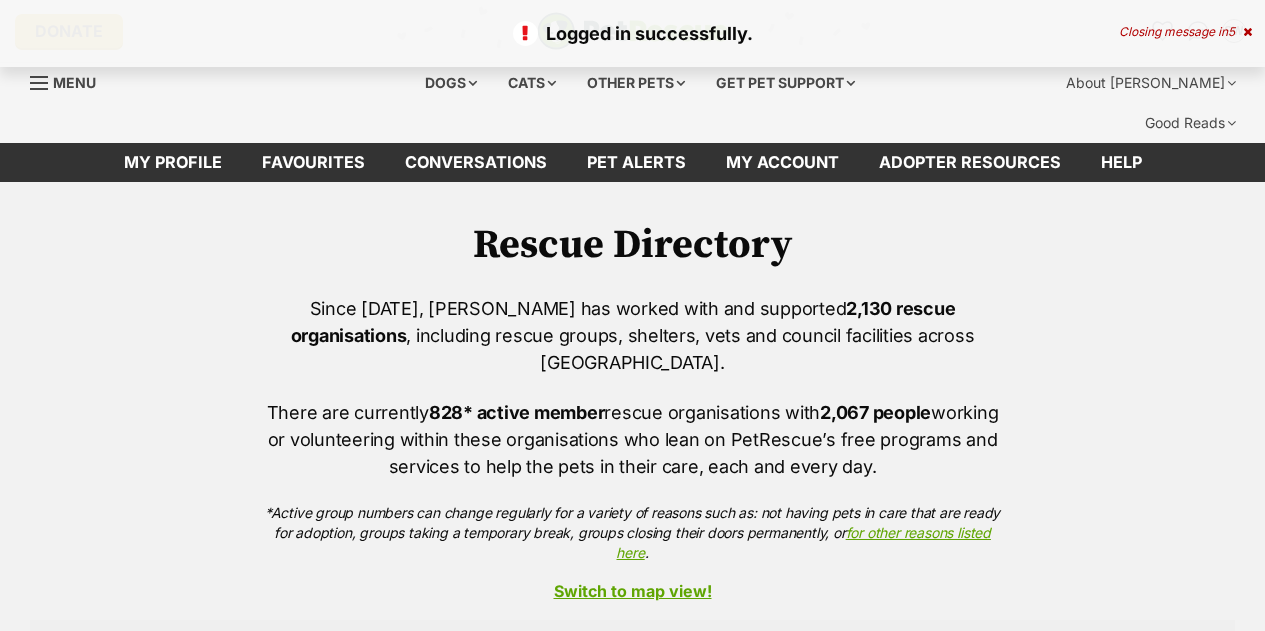 scroll, scrollTop: 0, scrollLeft: 0, axis: both 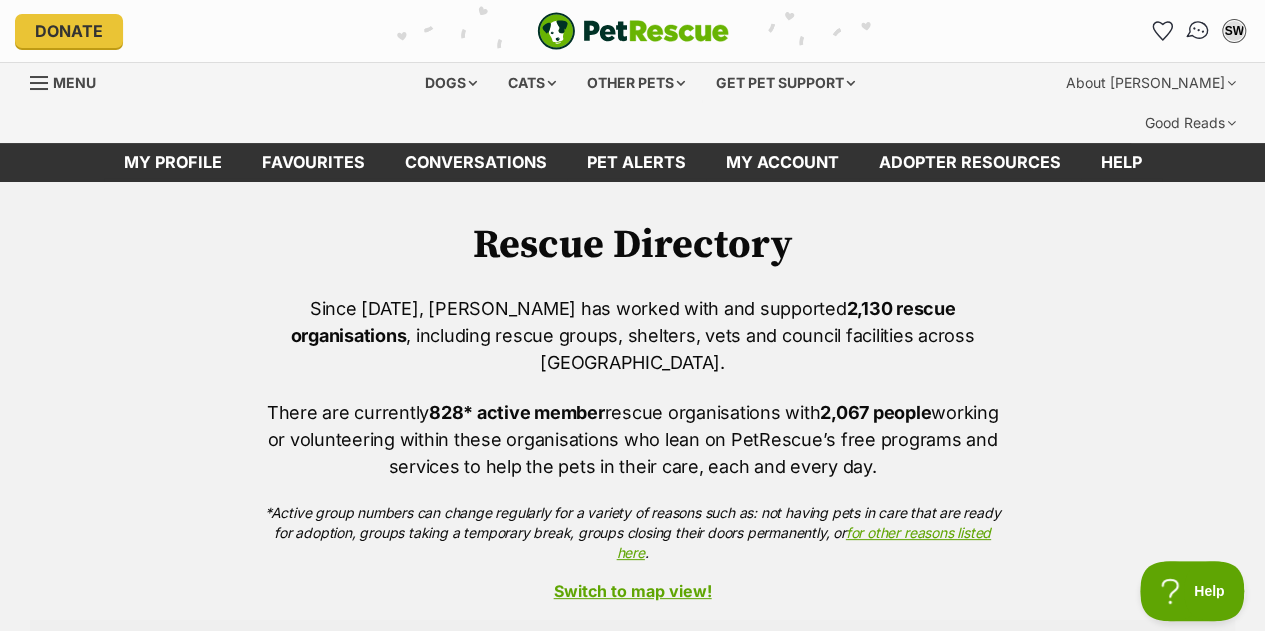 click at bounding box center [1198, 31] 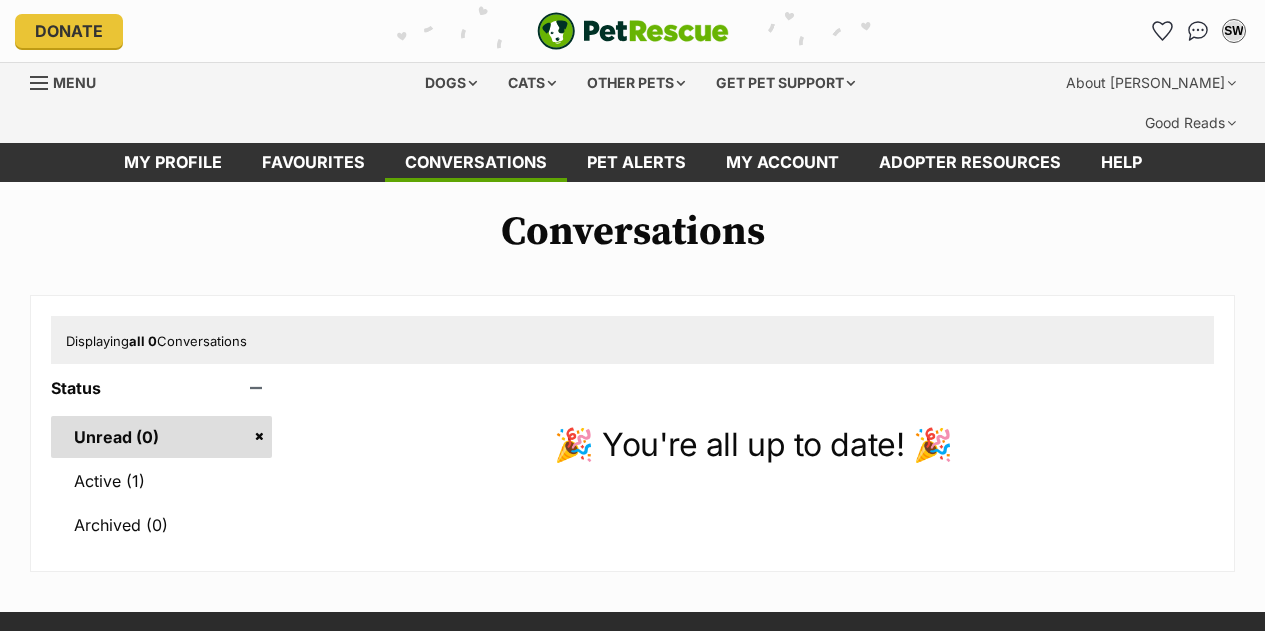 scroll, scrollTop: 0, scrollLeft: 0, axis: both 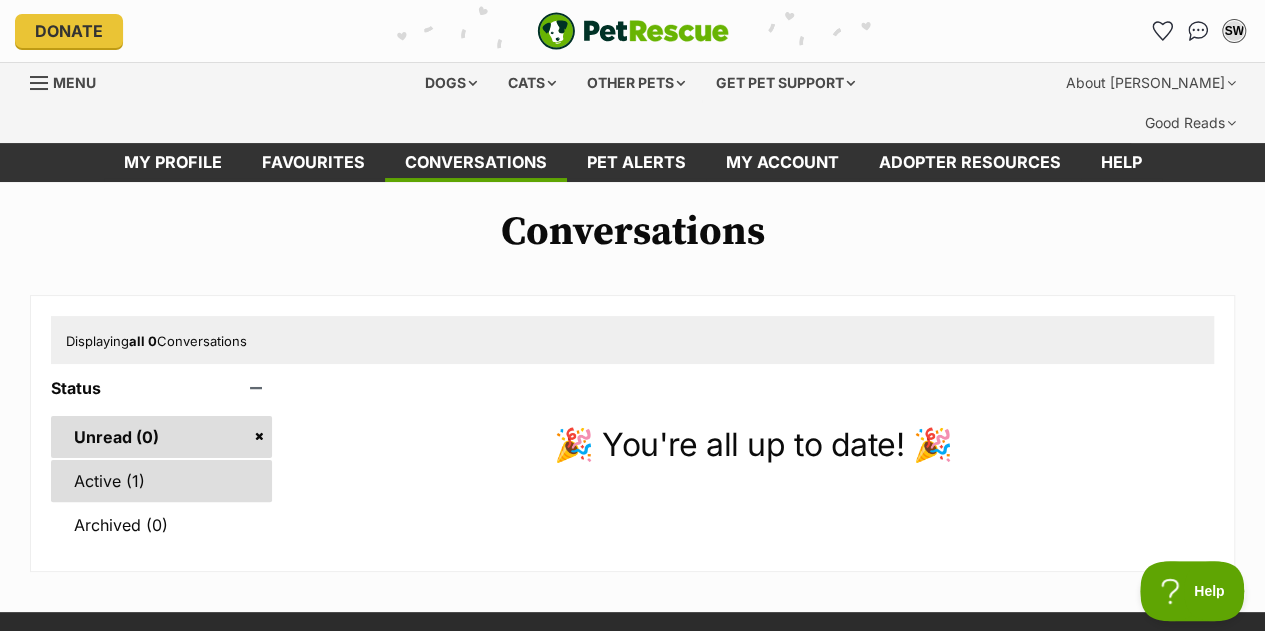 click on "Active (1)" at bounding box center [161, 481] 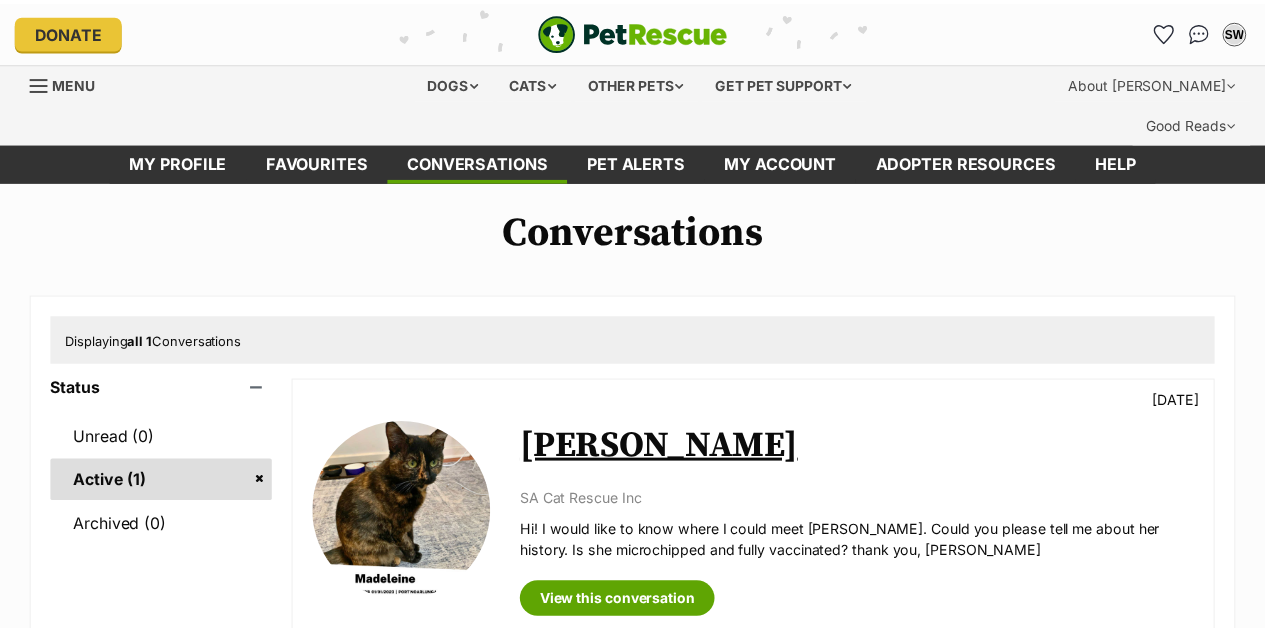 scroll, scrollTop: 0, scrollLeft: 0, axis: both 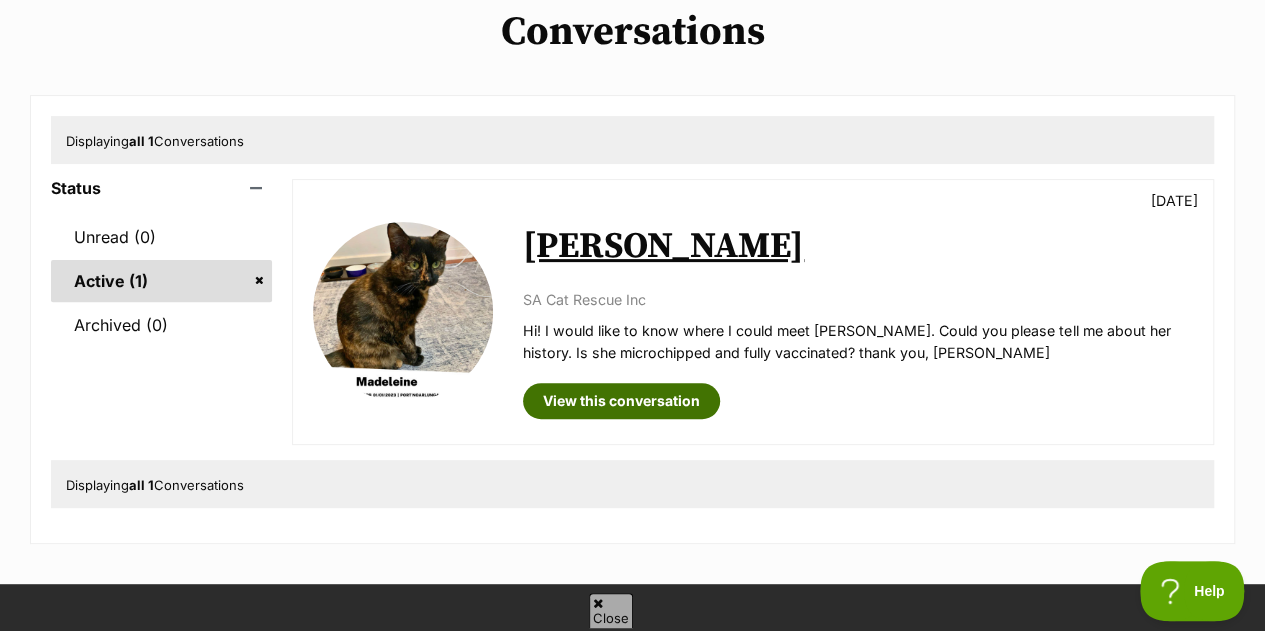 click on "View this conversation" at bounding box center [621, 401] 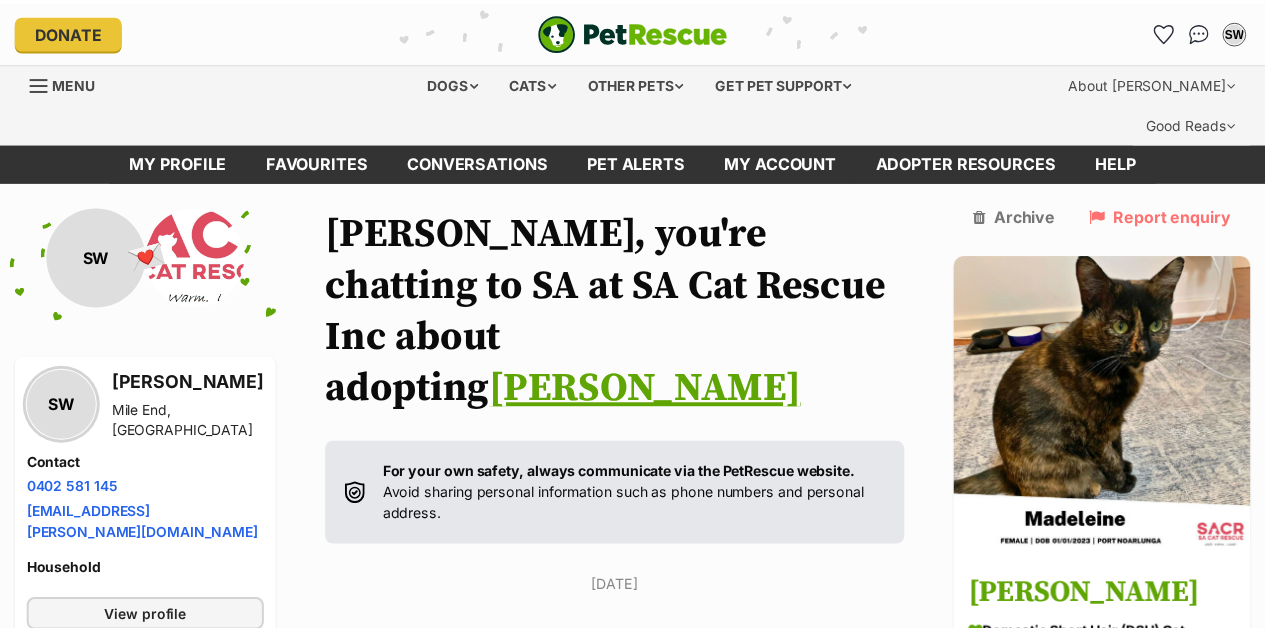 scroll, scrollTop: 0, scrollLeft: 0, axis: both 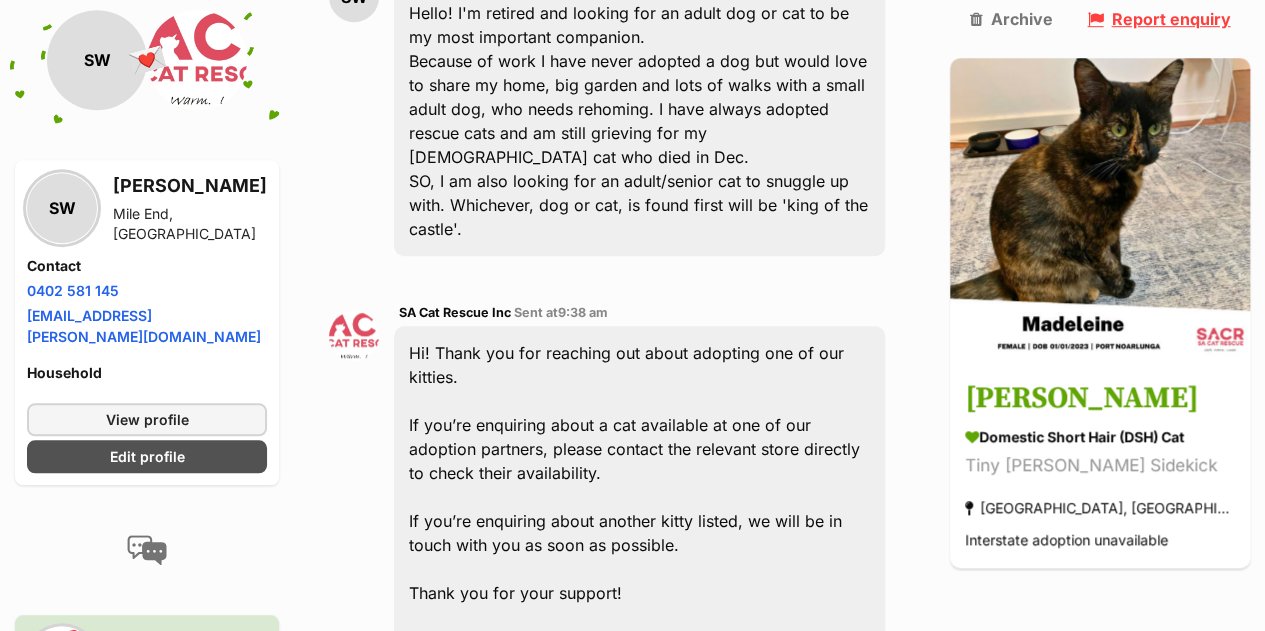 click on "Report enquiry" at bounding box center [1158, 19] 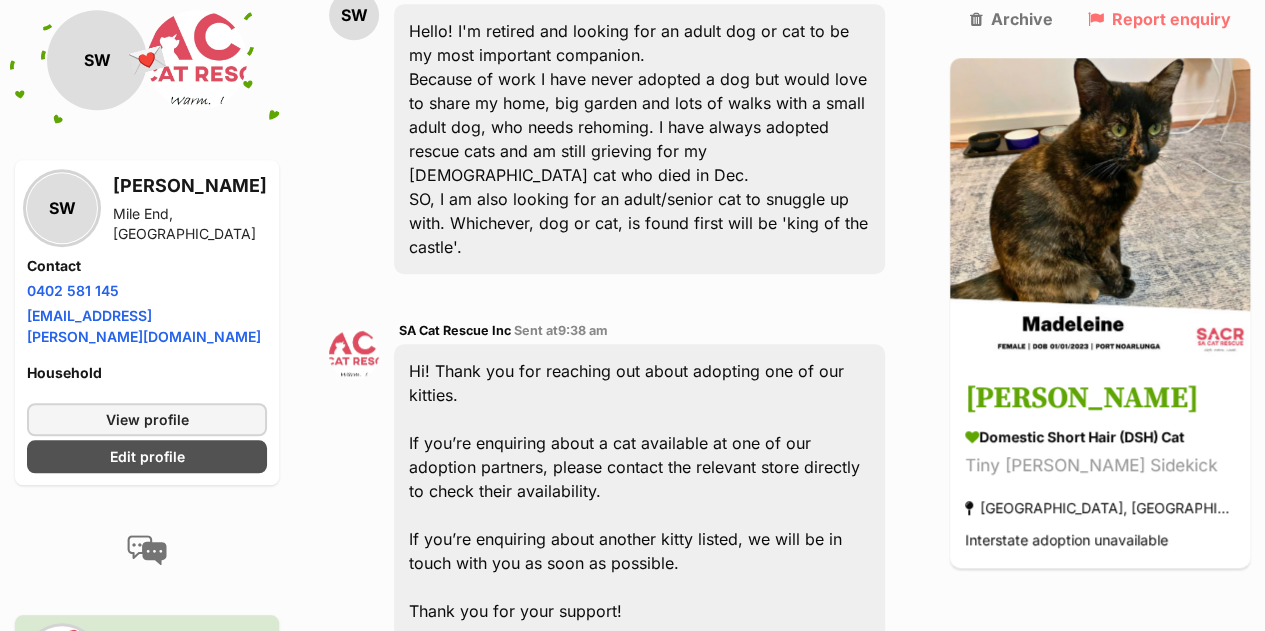 scroll, scrollTop: 680, scrollLeft: 0, axis: vertical 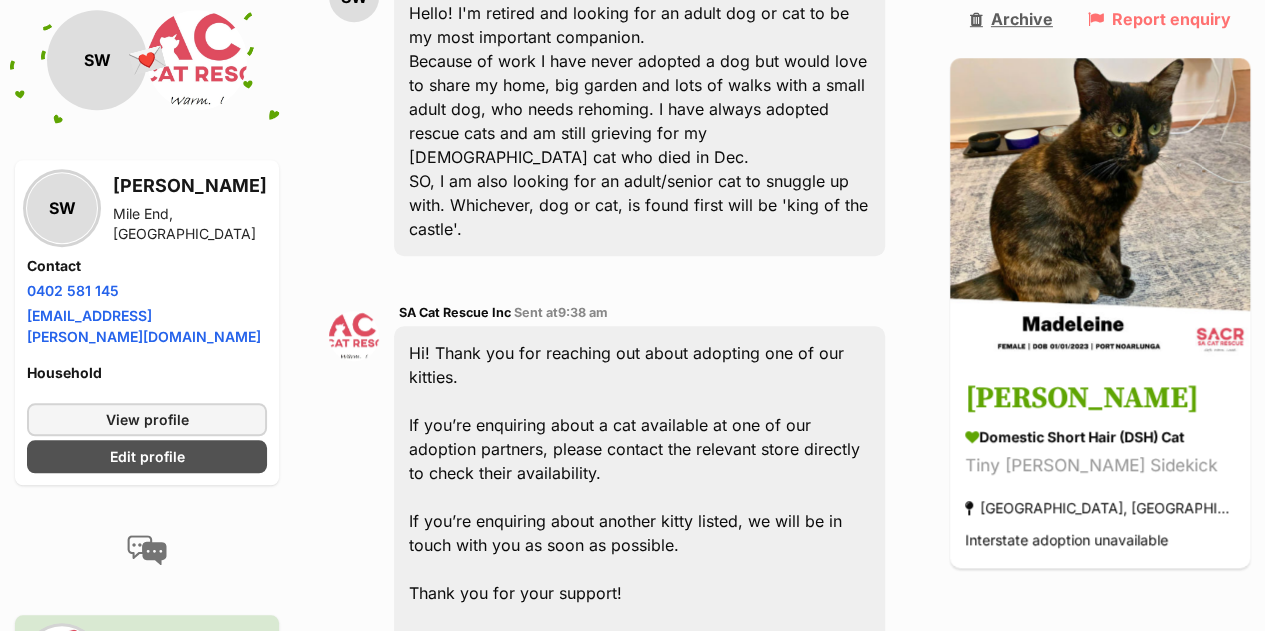 click on "Archive" at bounding box center (1011, 19) 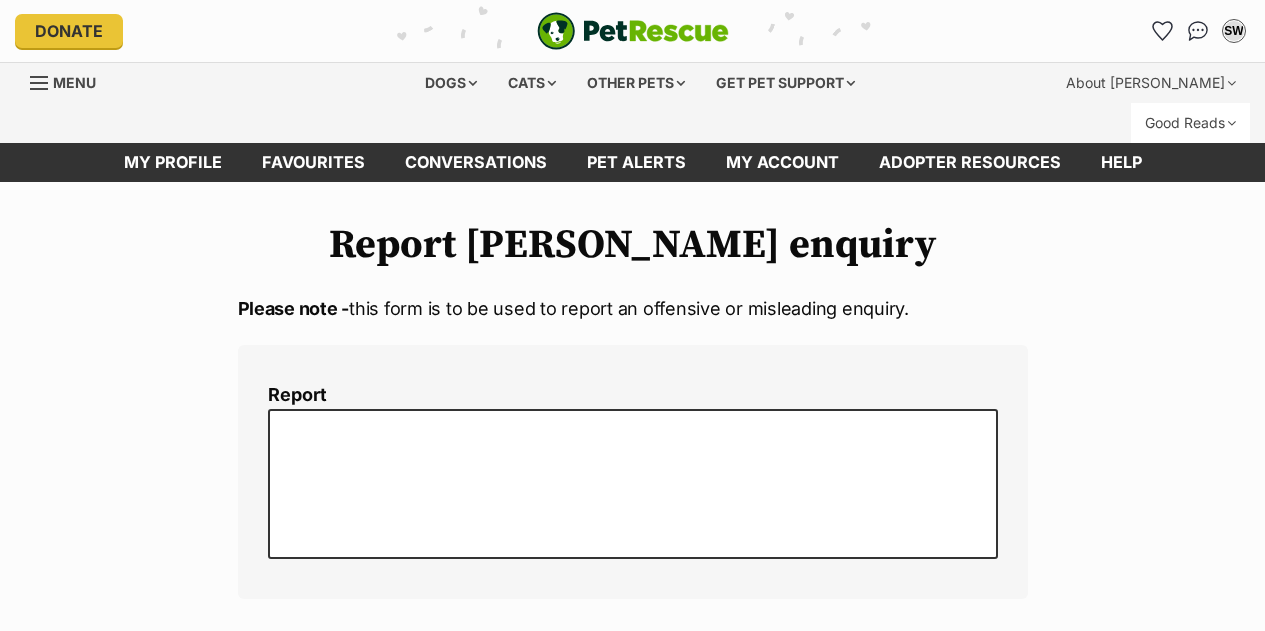 scroll, scrollTop: 0, scrollLeft: 0, axis: both 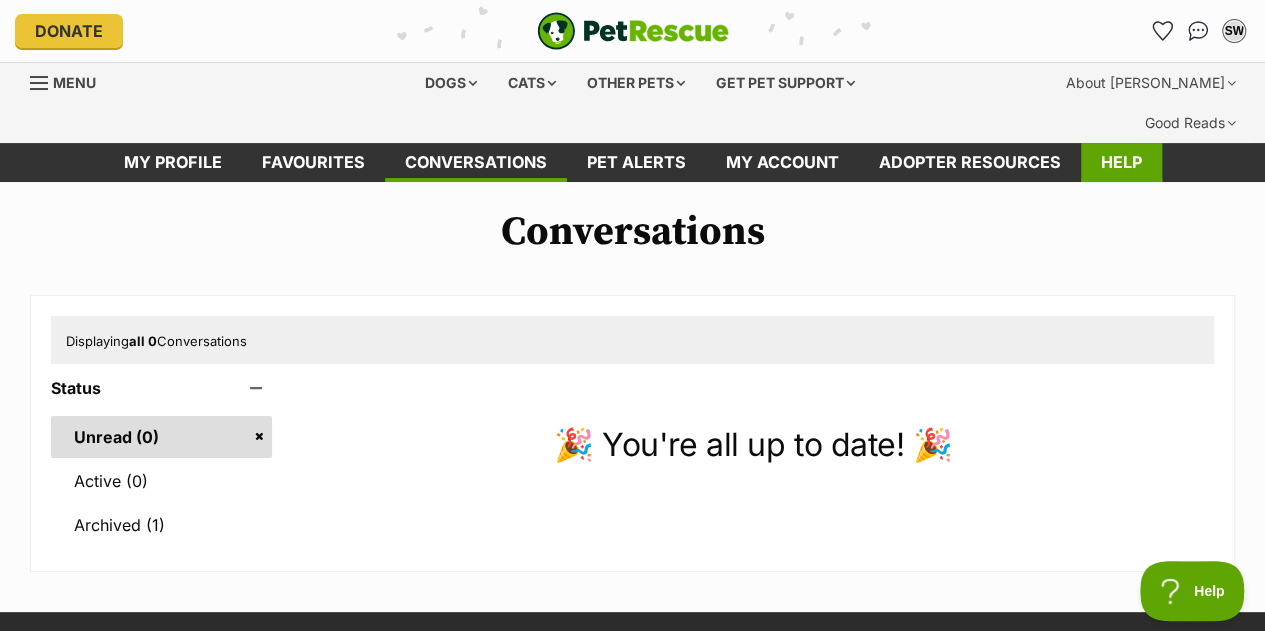 click on "Help" at bounding box center [1121, 162] 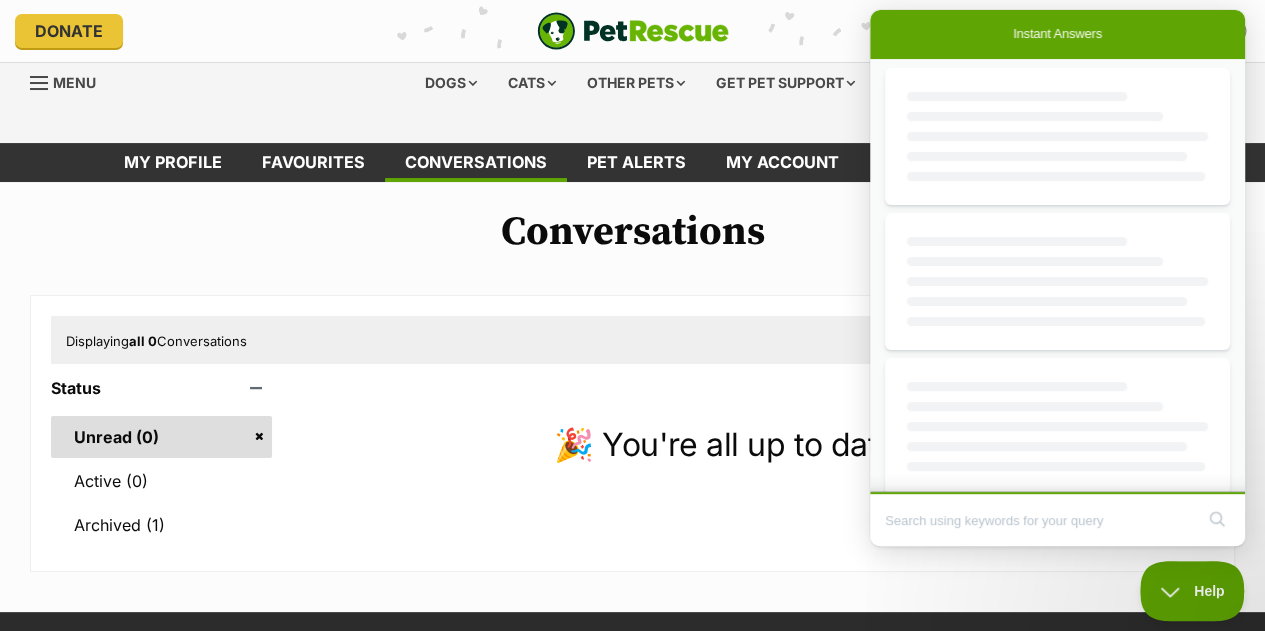 scroll, scrollTop: 0, scrollLeft: 0, axis: both 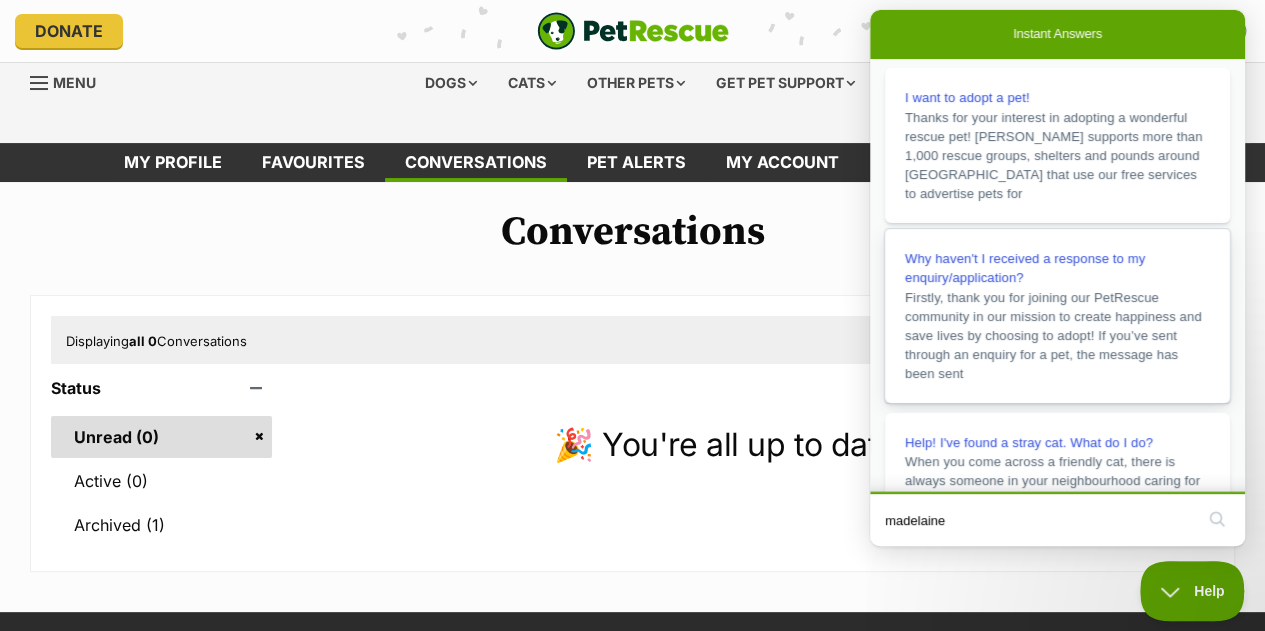 type on "madelaine" 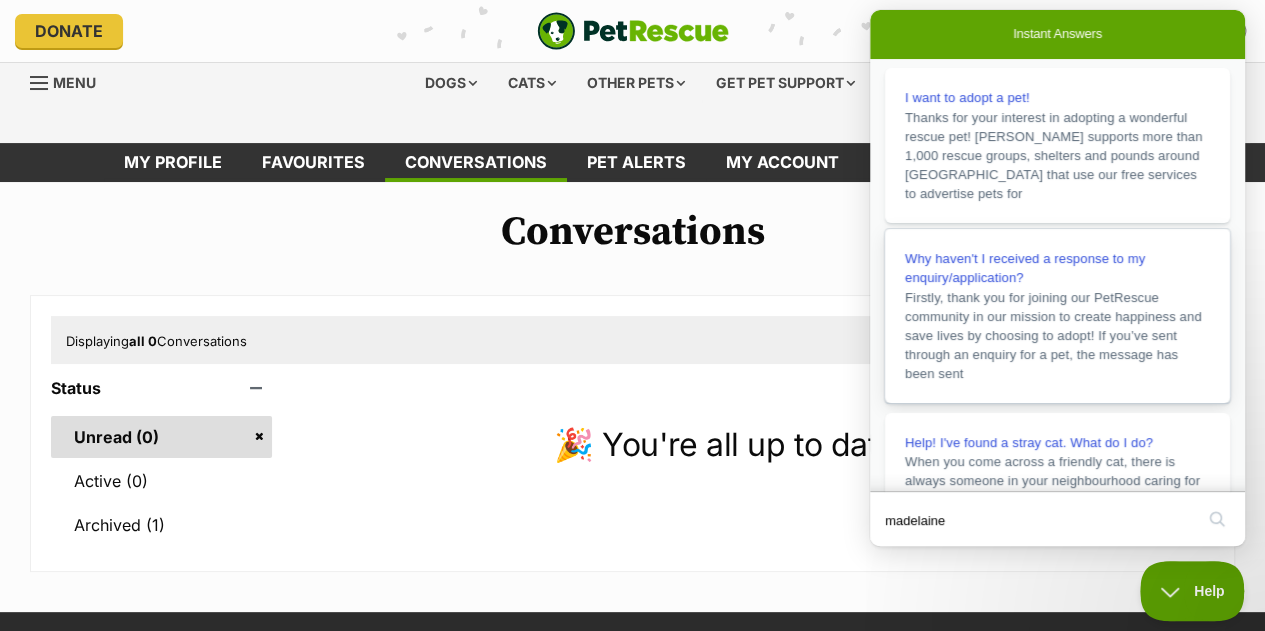 click on "Firstly, thank you for joining our PetRescue community in our mission to create happiness and save lives by choosing to adopt! If you’ve sent through an enquiry for a pet, the message has been sent" at bounding box center [1053, 335] 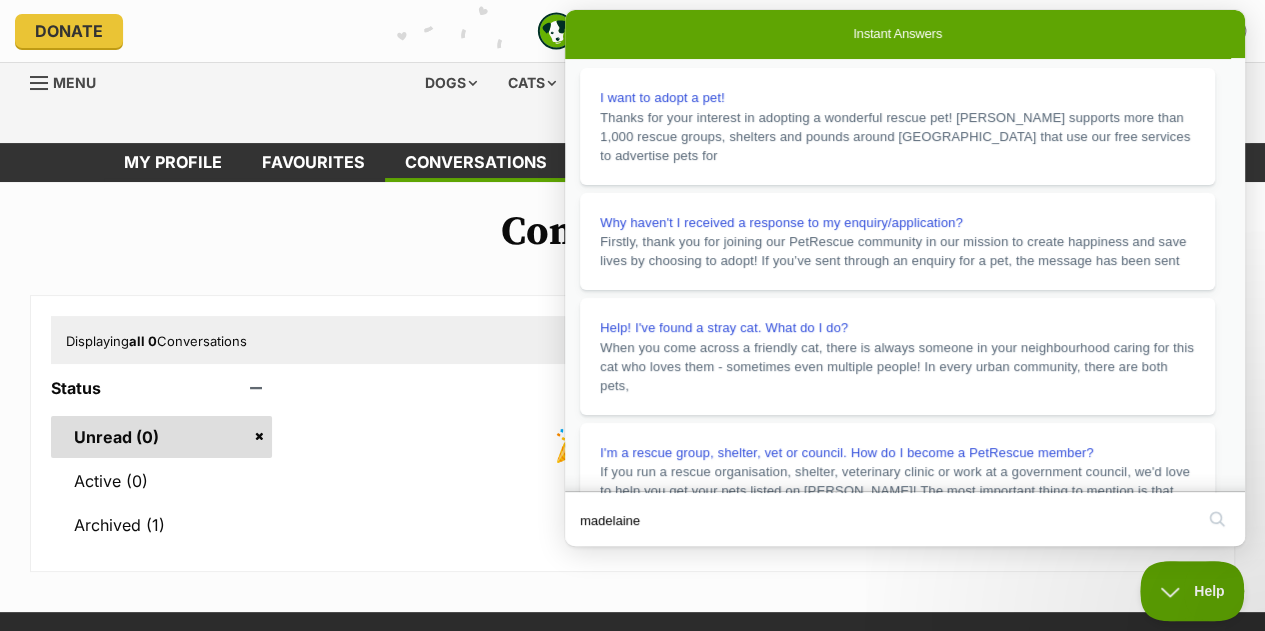 scroll, scrollTop: 449, scrollLeft: 0, axis: vertical 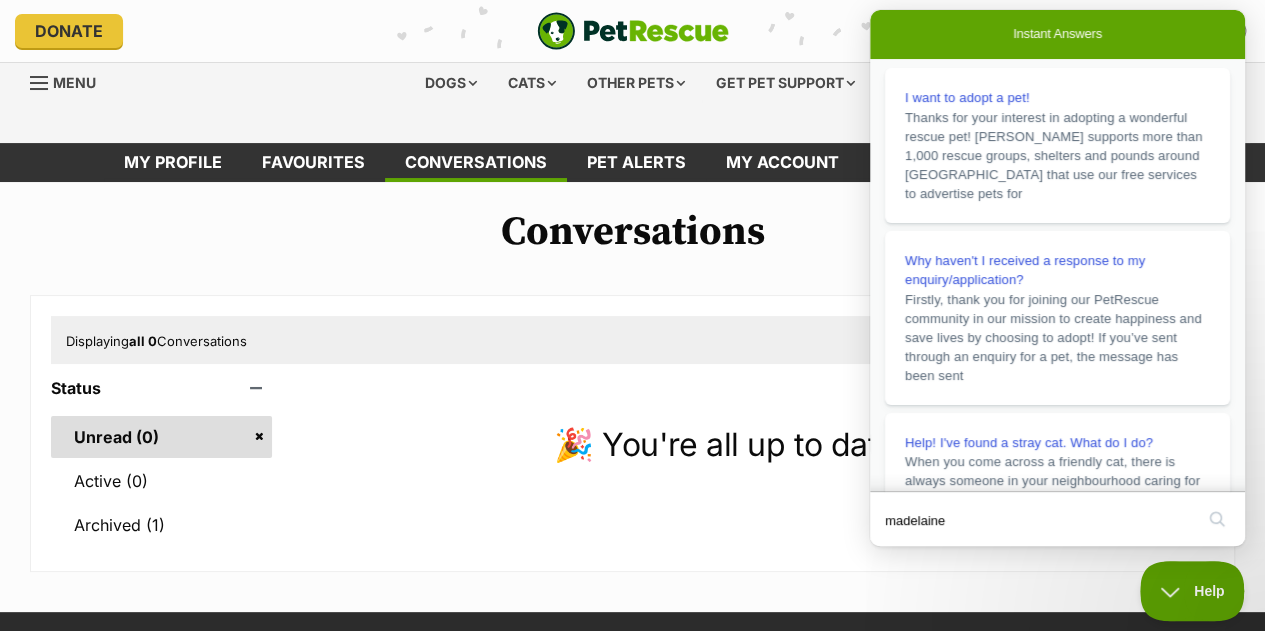 click on "🎉 You're all up to date! 🎉" at bounding box center [753, 457] 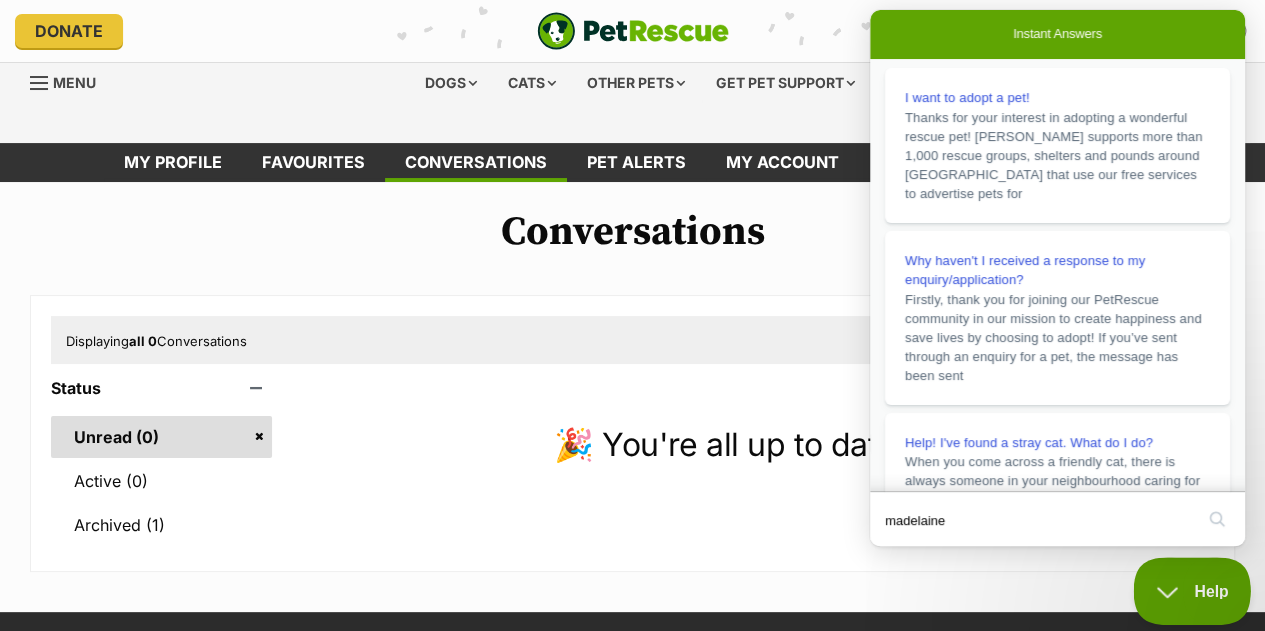 click on "Help" at bounding box center (1185, 587) 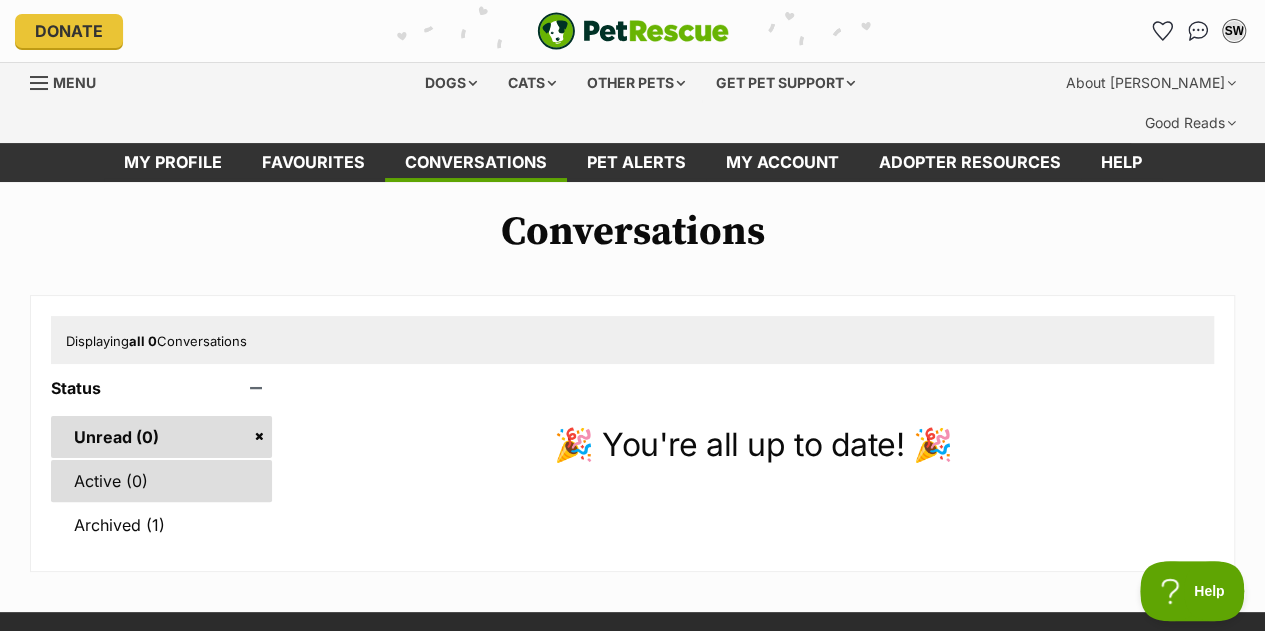 click on "Active (0)" at bounding box center [161, 481] 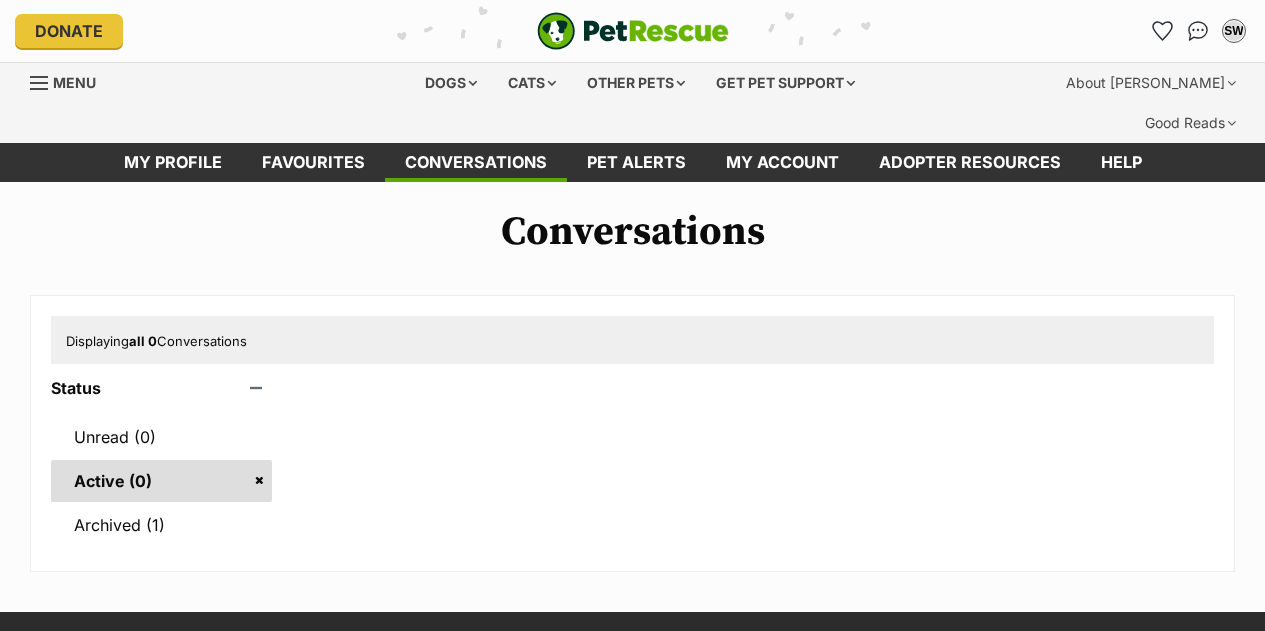 scroll, scrollTop: 0, scrollLeft: 0, axis: both 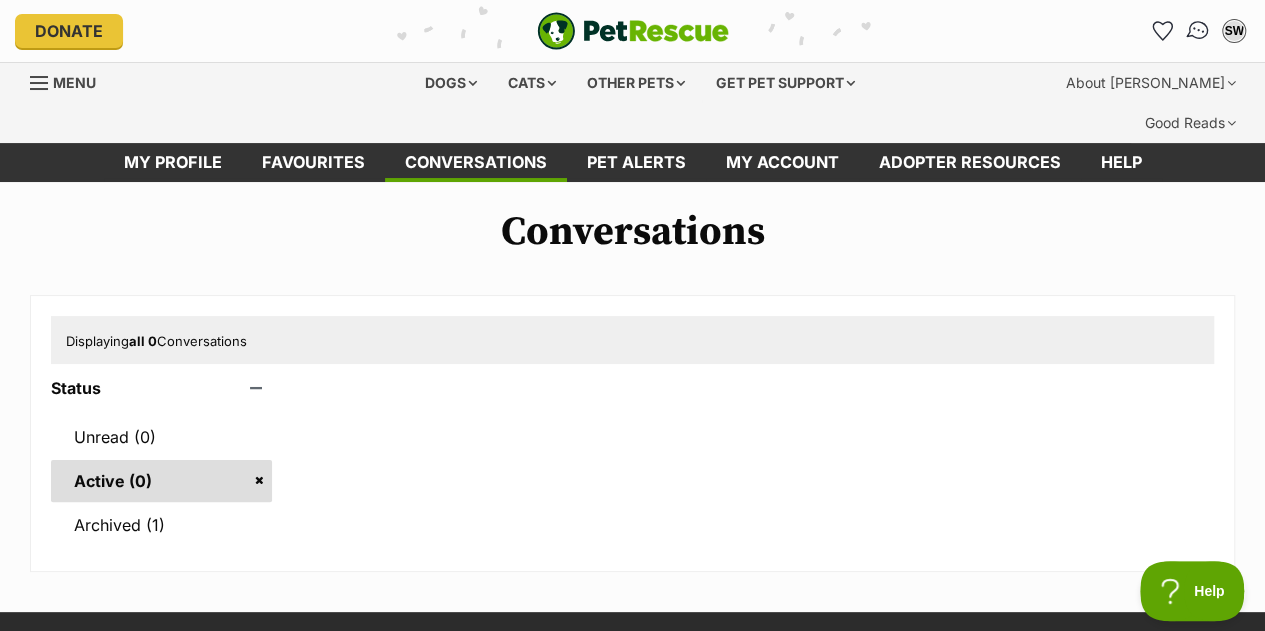 click at bounding box center (1198, 31) 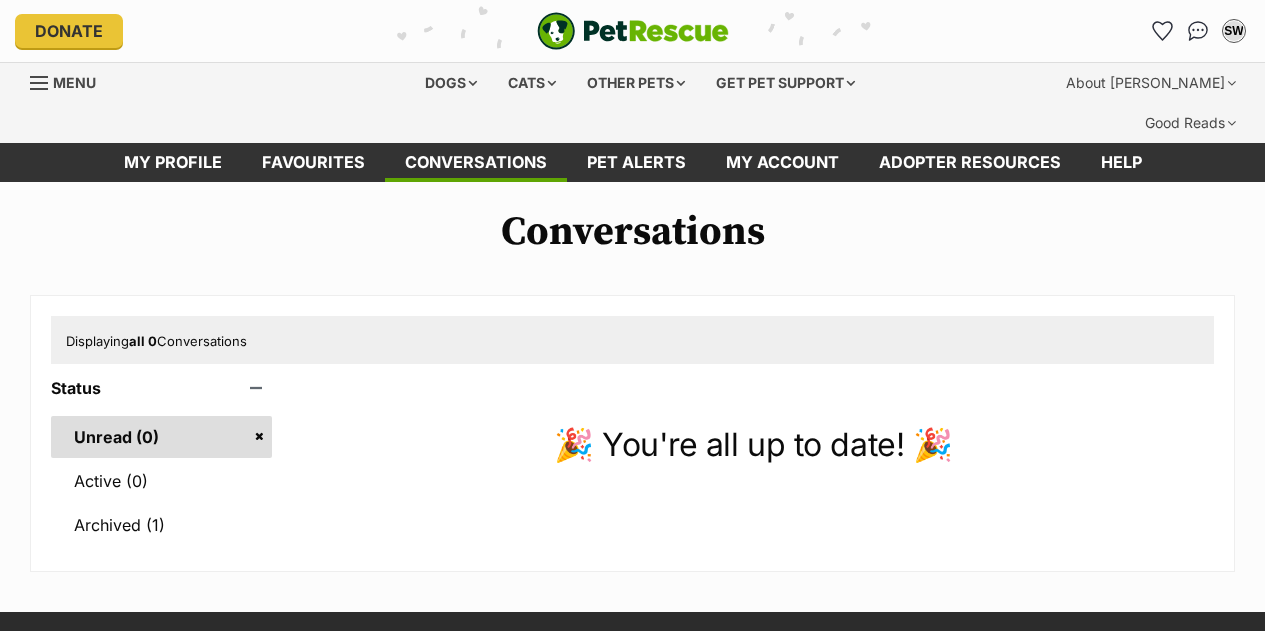 scroll, scrollTop: 0, scrollLeft: 0, axis: both 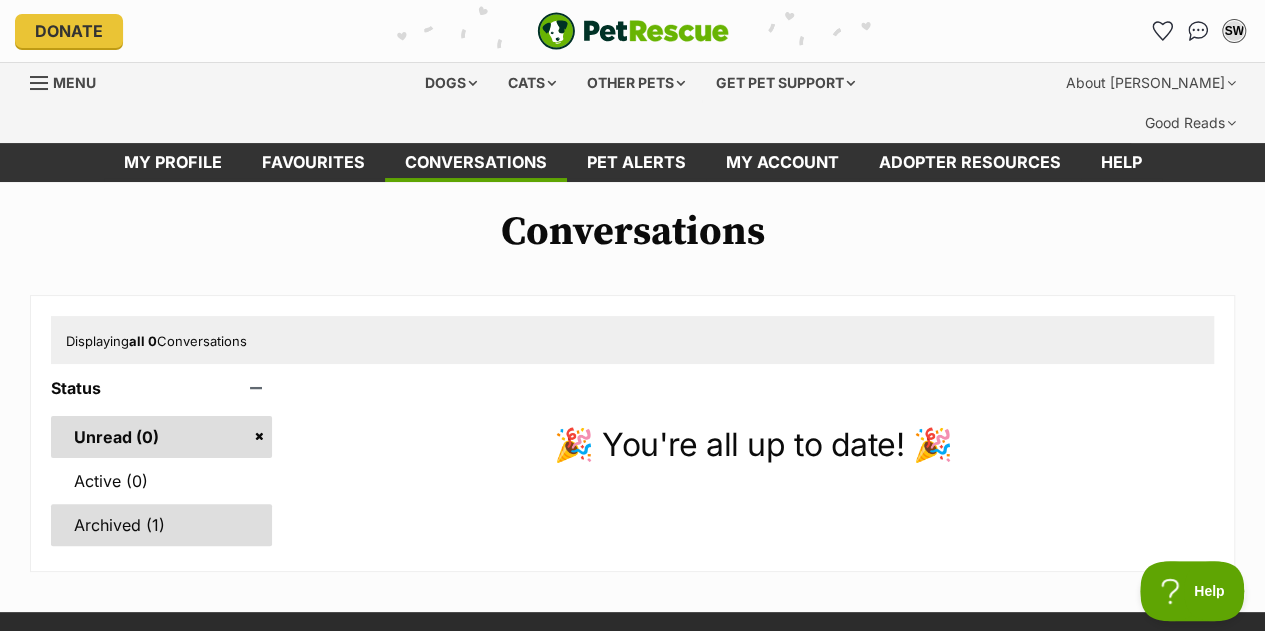 click on "Archived (1)" at bounding box center [161, 525] 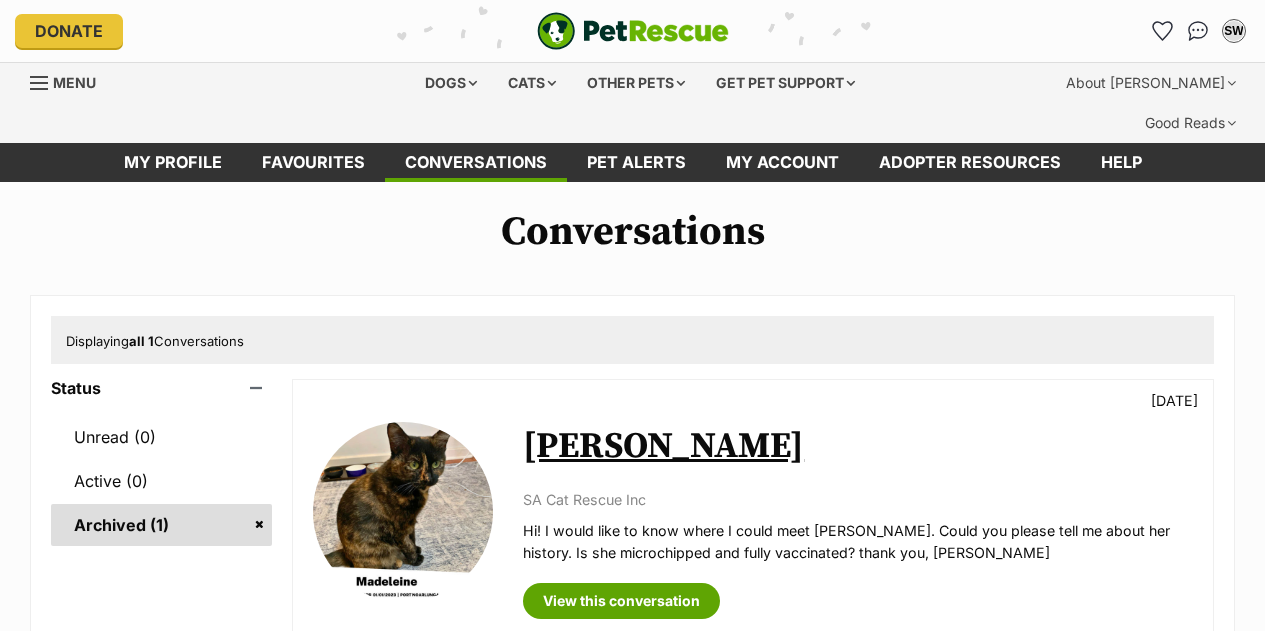scroll, scrollTop: 0, scrollLeft: 0, axis: both 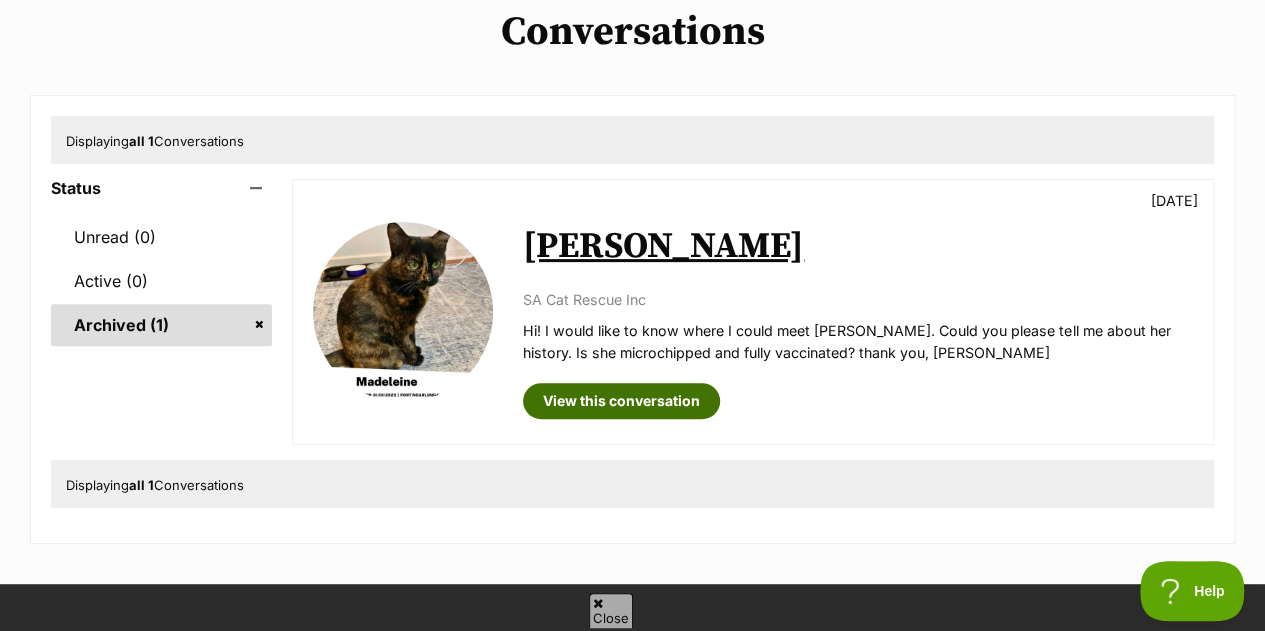 click on "View this conversation" at bounding box center [621, 401] 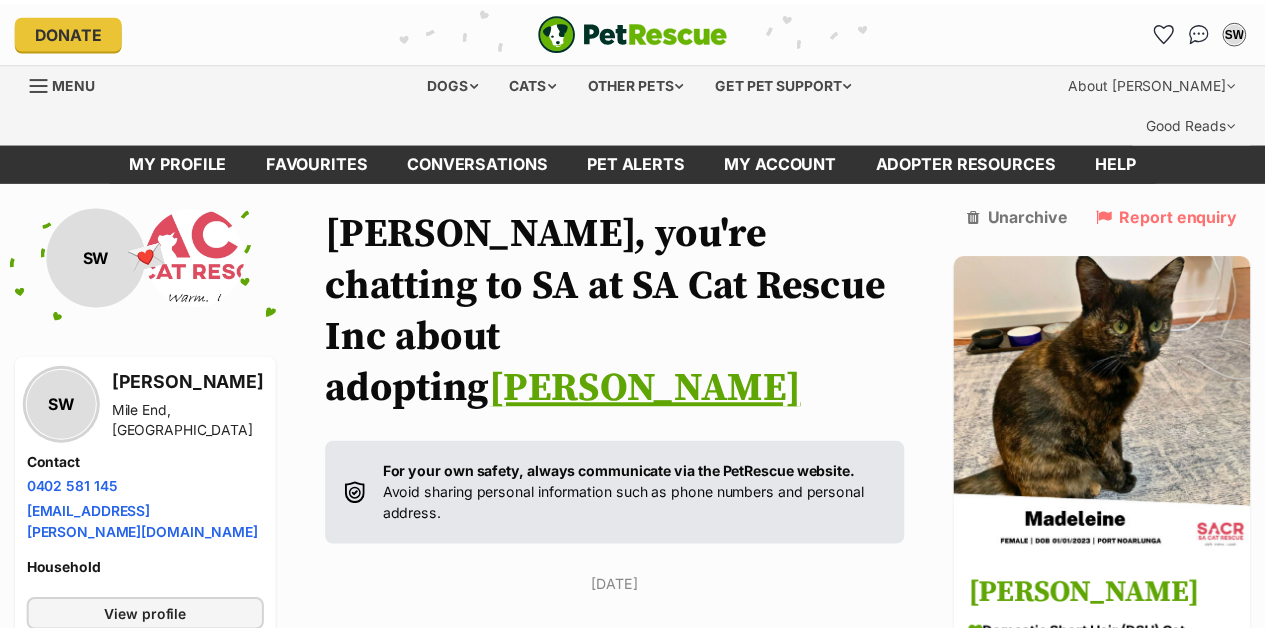 scroll, scrollTop: 0, scrollLeft: 0, axis: both 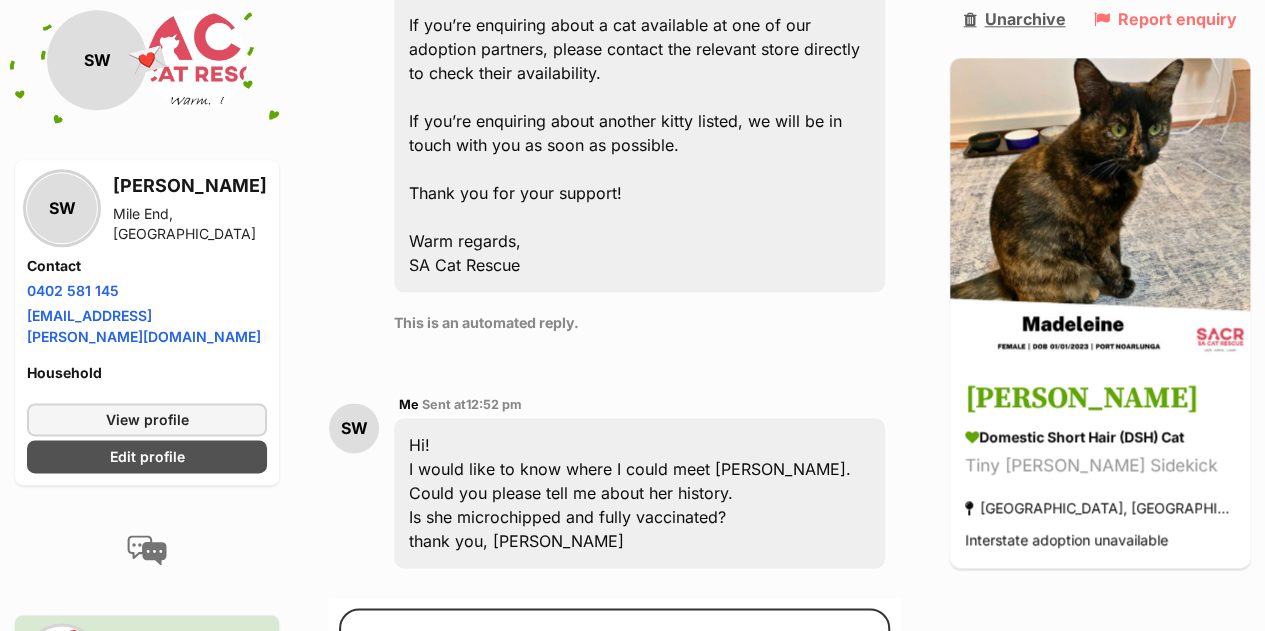 click on "Unarchive" at bounding box center [1014, 19] 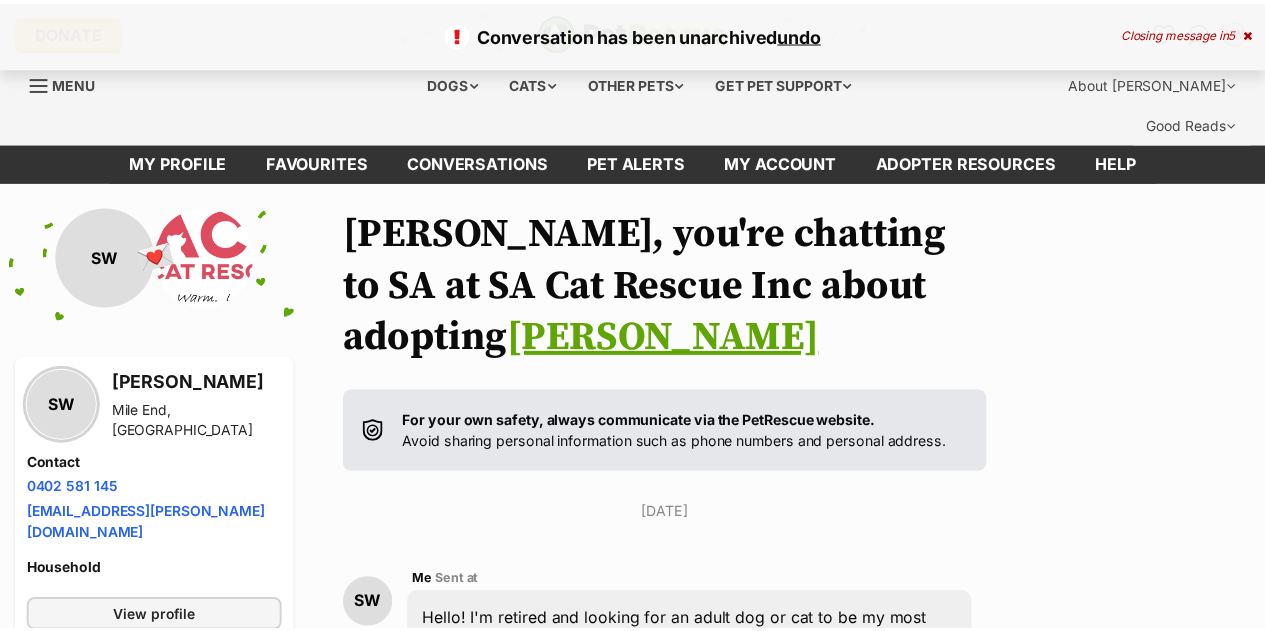 scroll, scrollTop: 0, scrollLeft: 0, axis: both 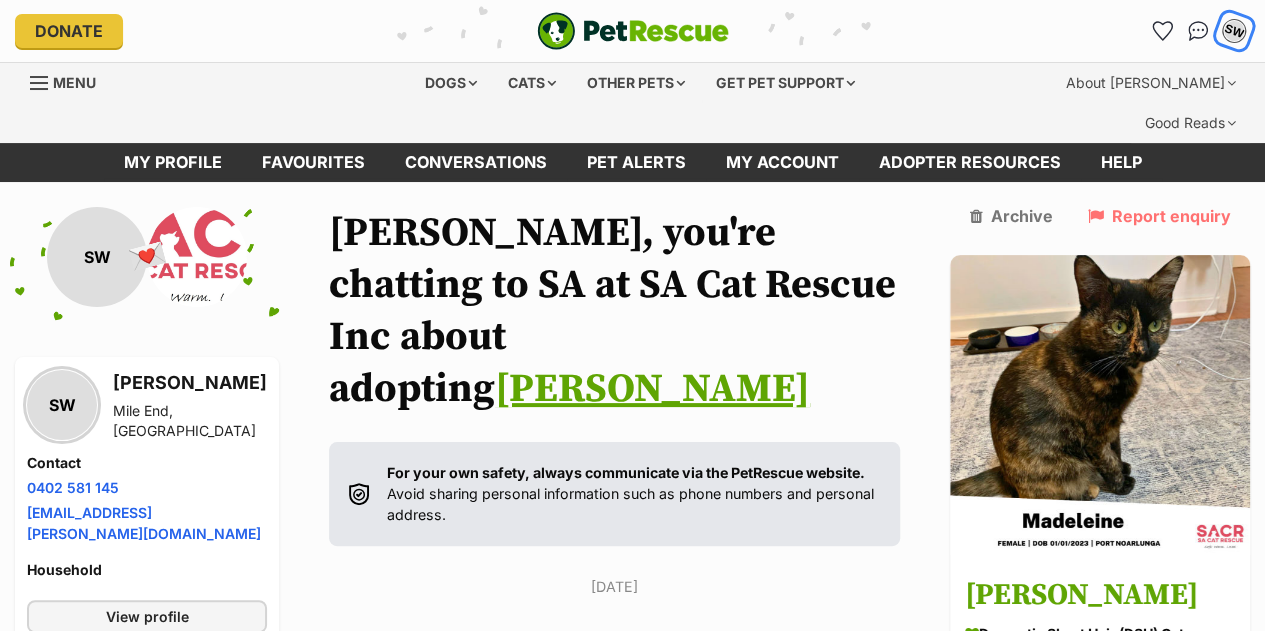 click on "SW" at bounding box center [1234, 31] 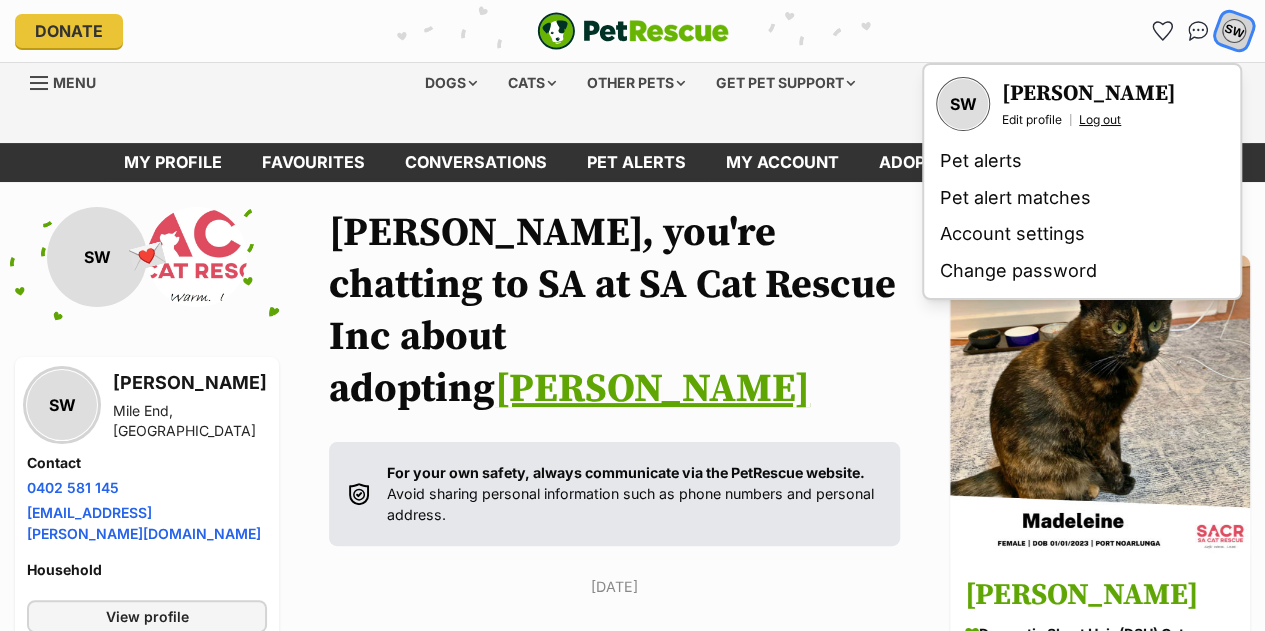 click on "Log out" at bounding box center (1100, 120) 